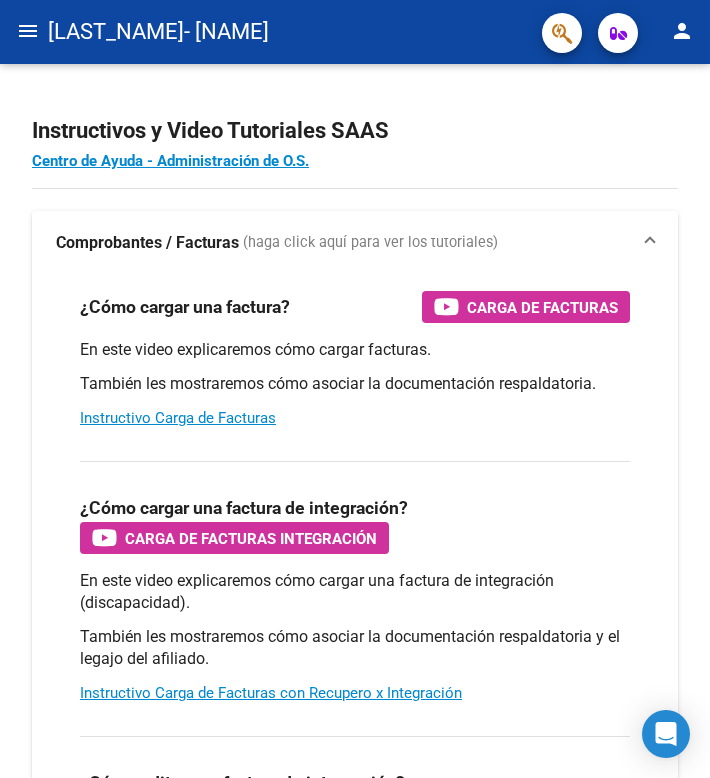scroll, scrollTop: 0, scrollLeft: 0, axis: both 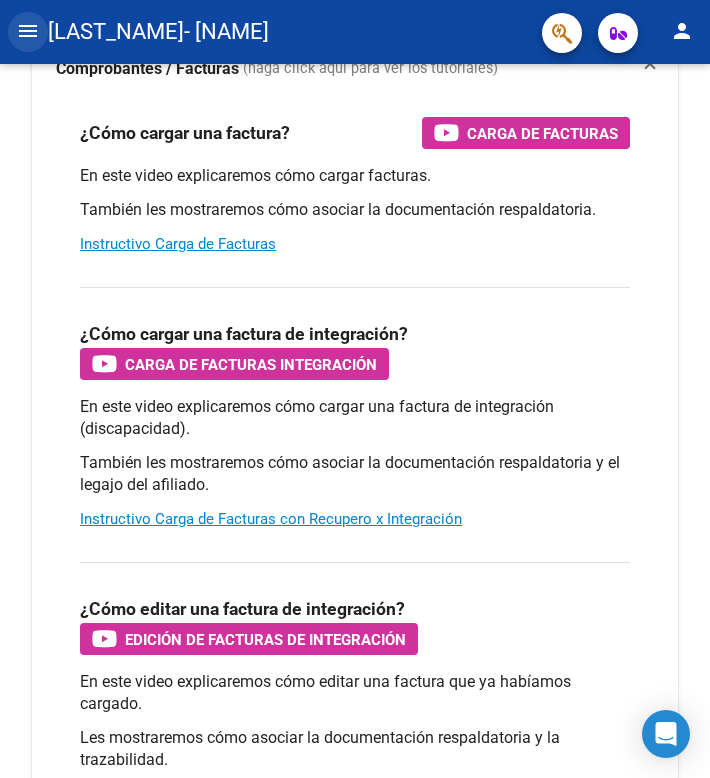 click on "menu" 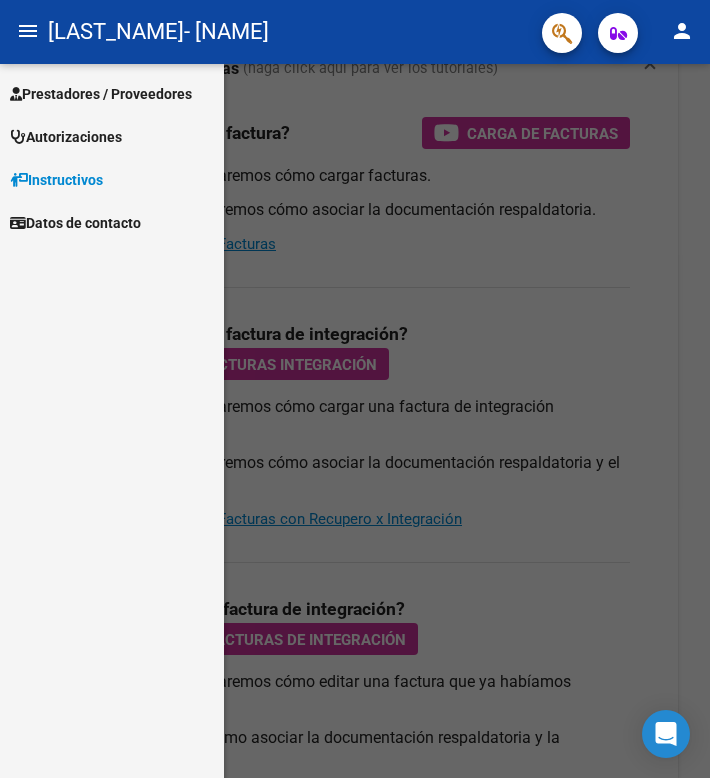 click on "Prestadores / Proveedores" at bounding box center [101, 94] 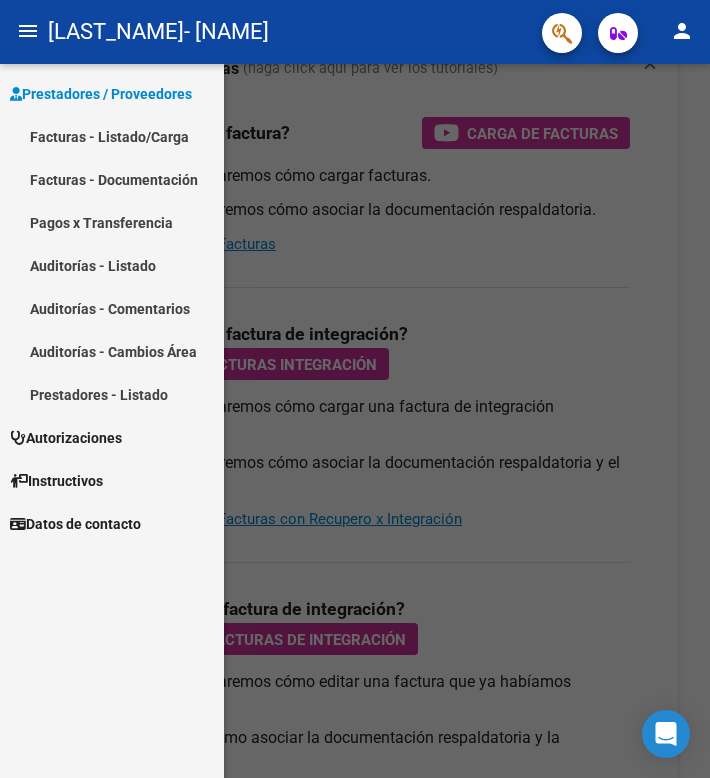 click on "Facturas - Listado/Carga" at bounding box center [112, 136] 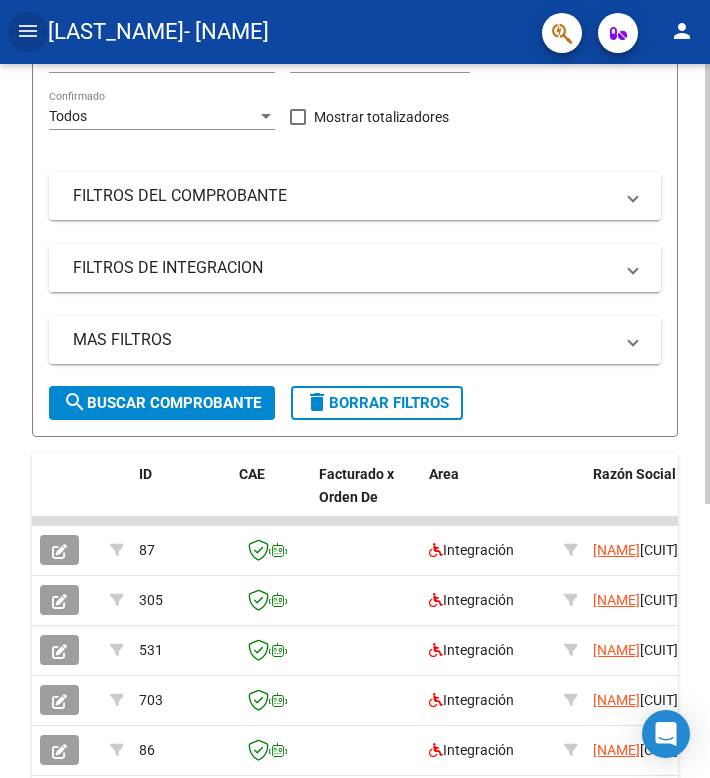scroll, scrollTop: 297, scrollLeft: 0, axis: vertical 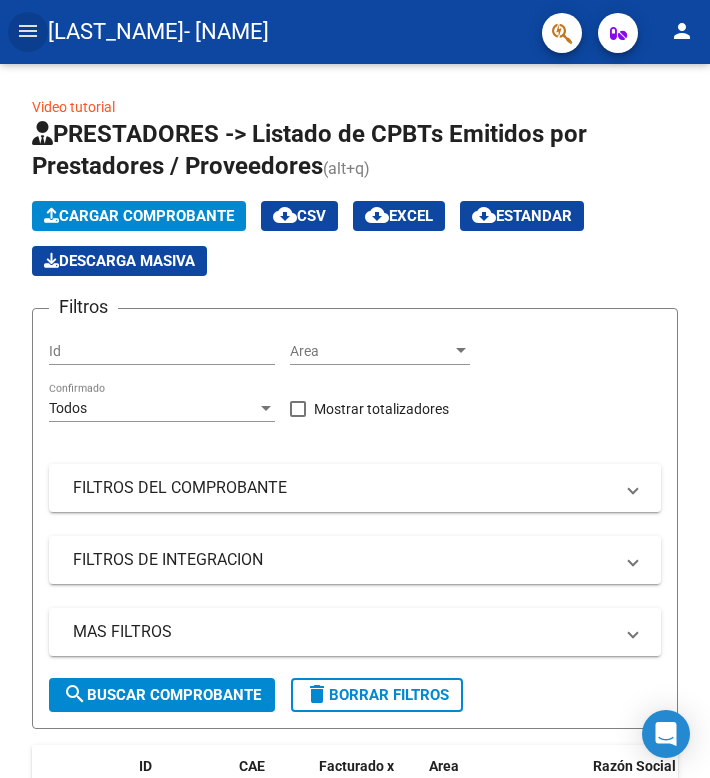 click on "menu" 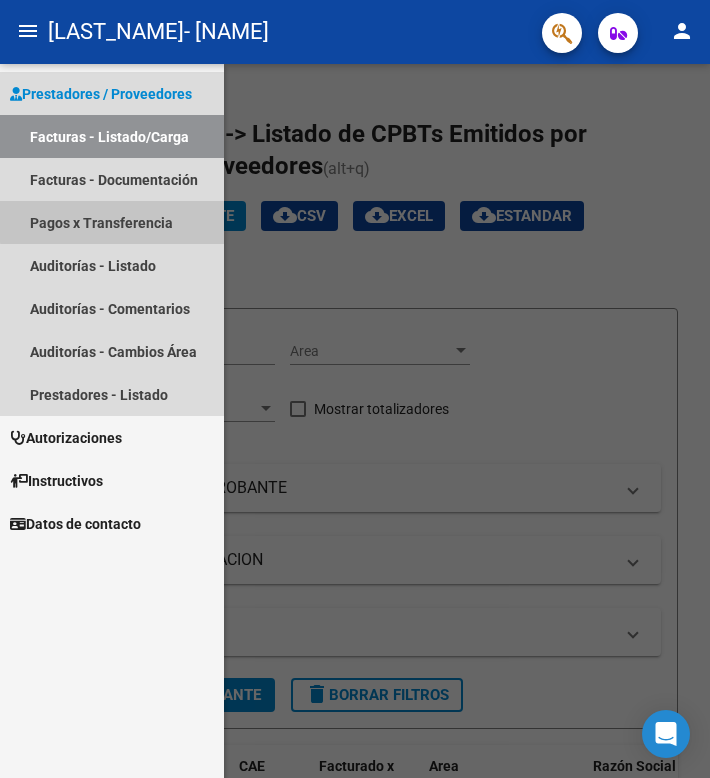 click on "Pagos x Transferencia" at bounding box center (112, 222) 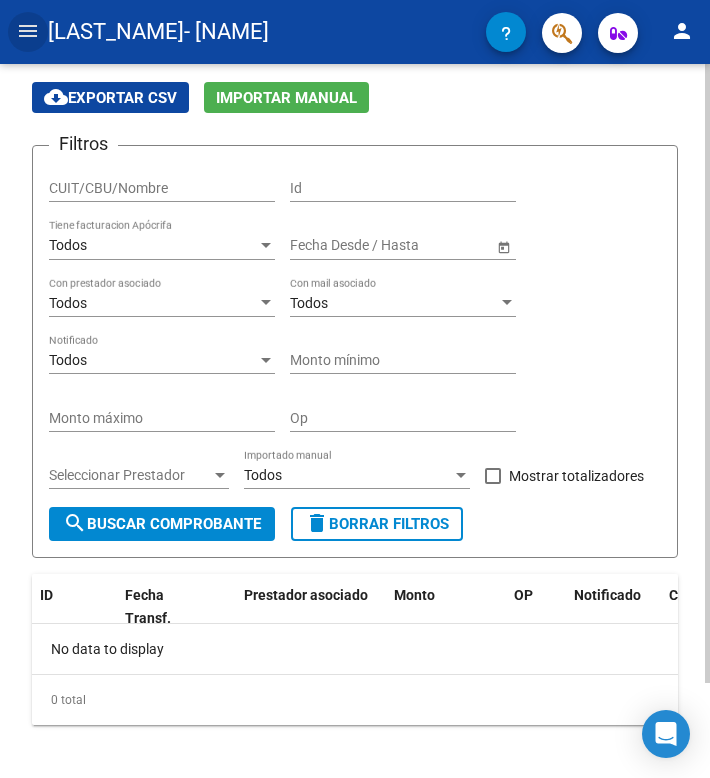 scroll, scrollTop: 110, scrollLeft: 0, axis: vertical 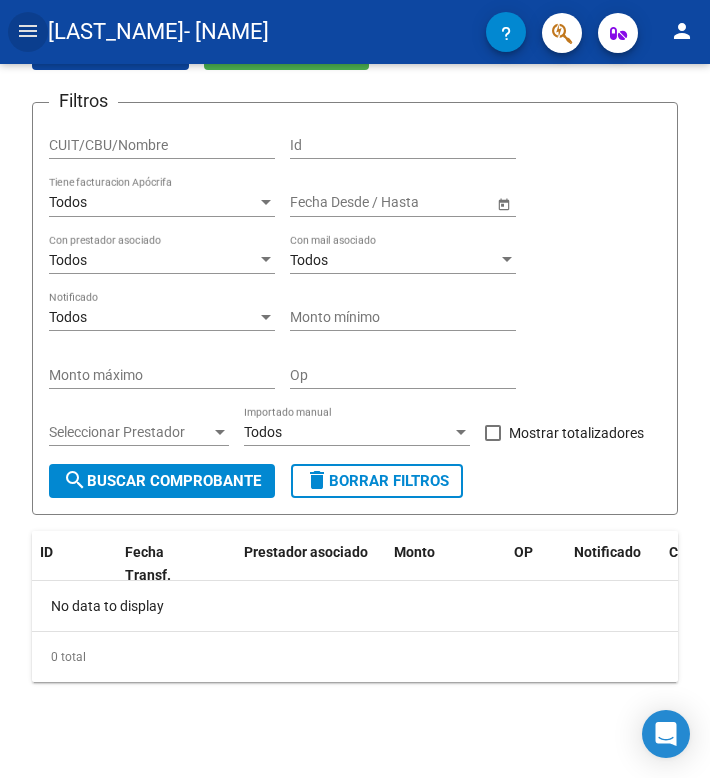 click on "menu" 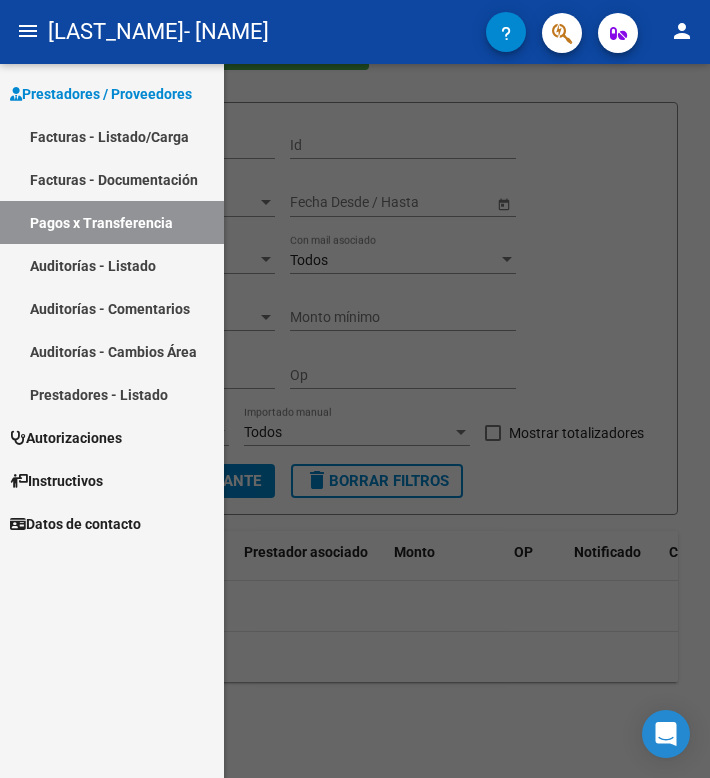 click 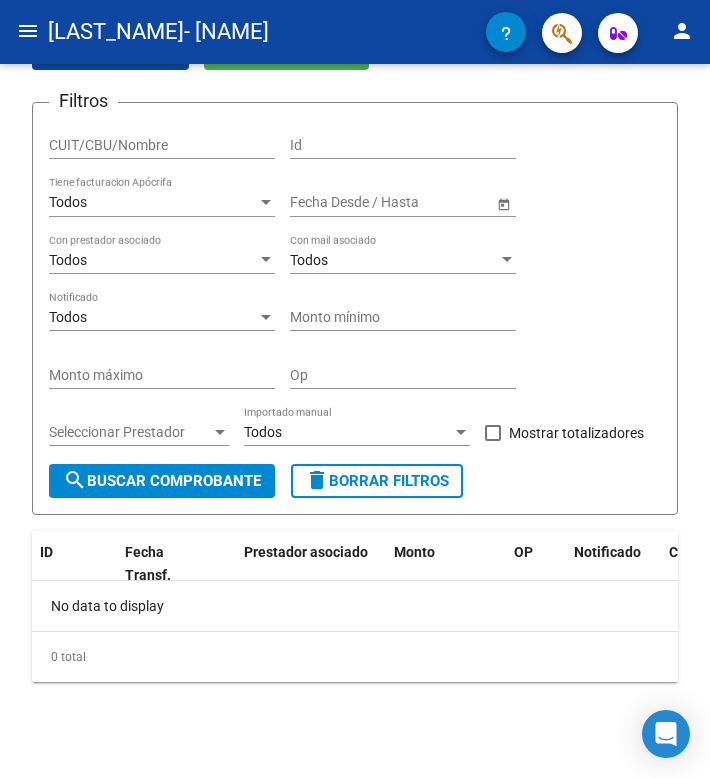 scroll, scrollTop: 0, scrollLeft: 0, axis: both 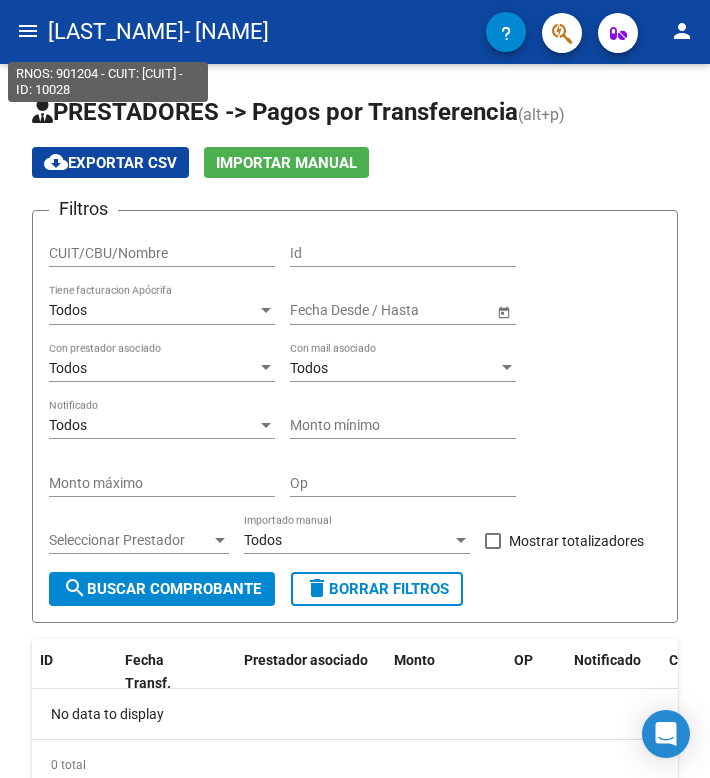 click on "menu" 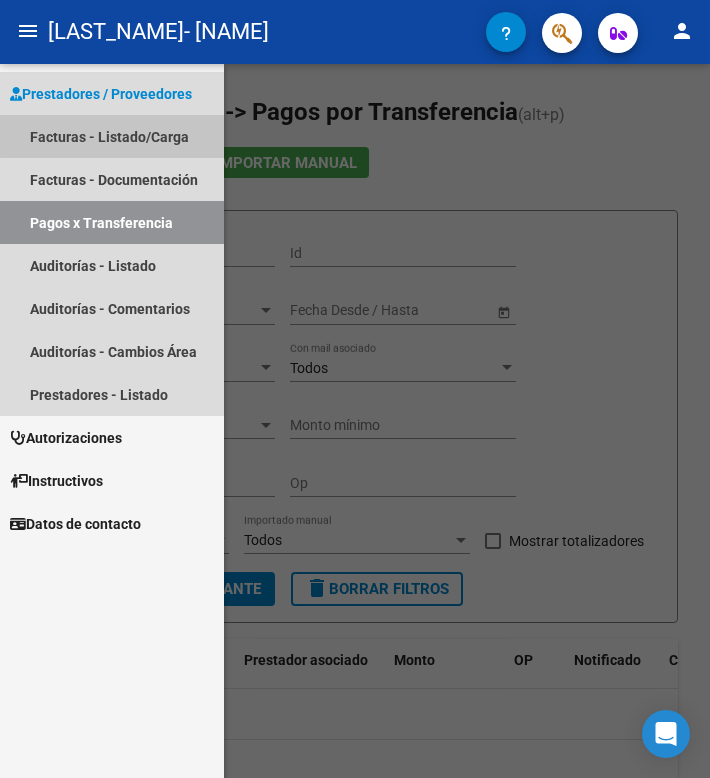 click on "Facturas - Listado/Carga" at bounding box center [112, 136] 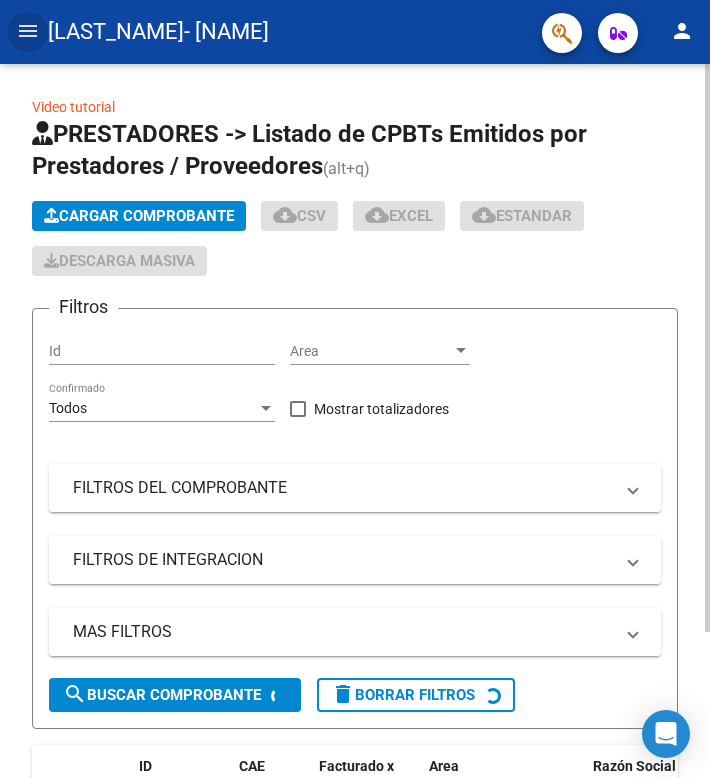 click on "Cargar Comprobante" 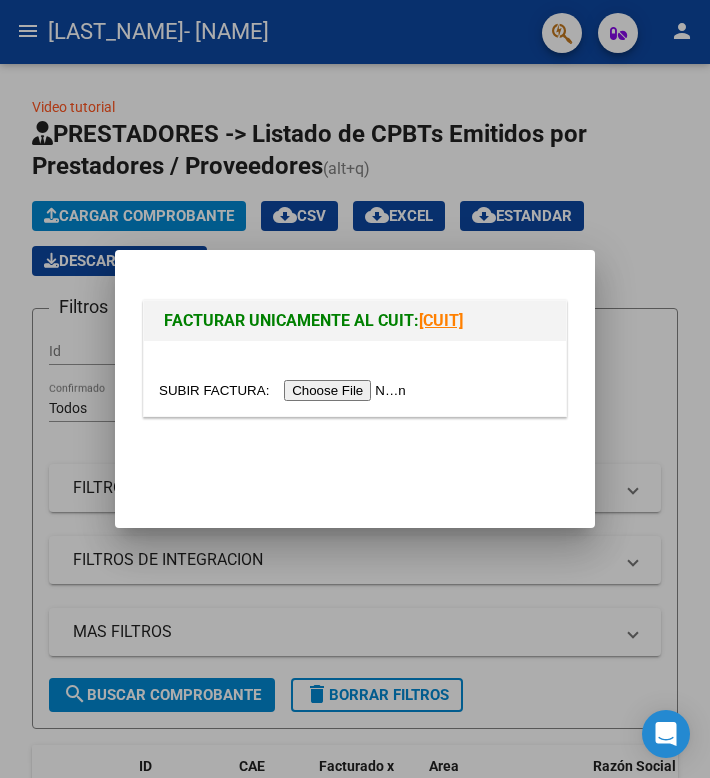 click at bounding box center [285, 390] 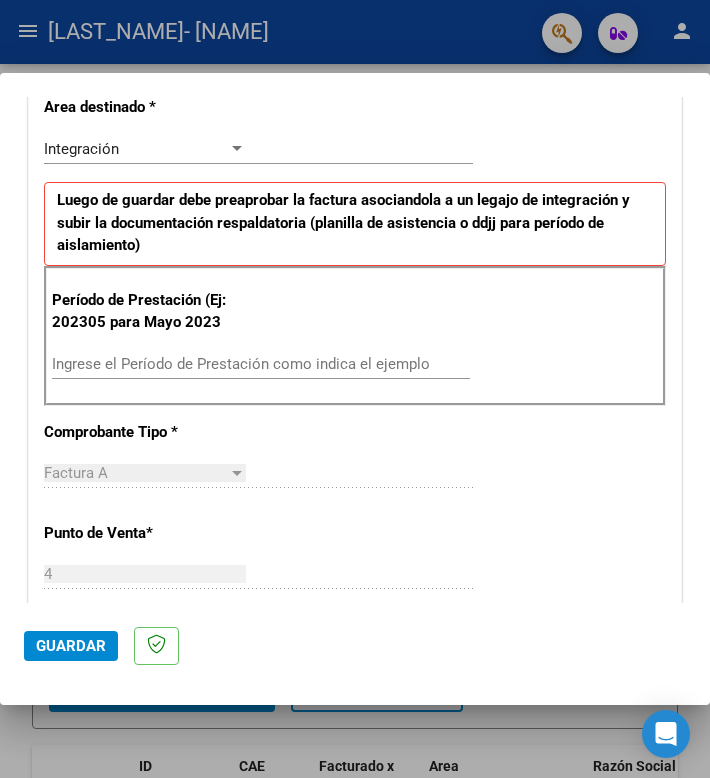 scroll, scrollTop: 440, scrollLeft: 0, axis: vertical 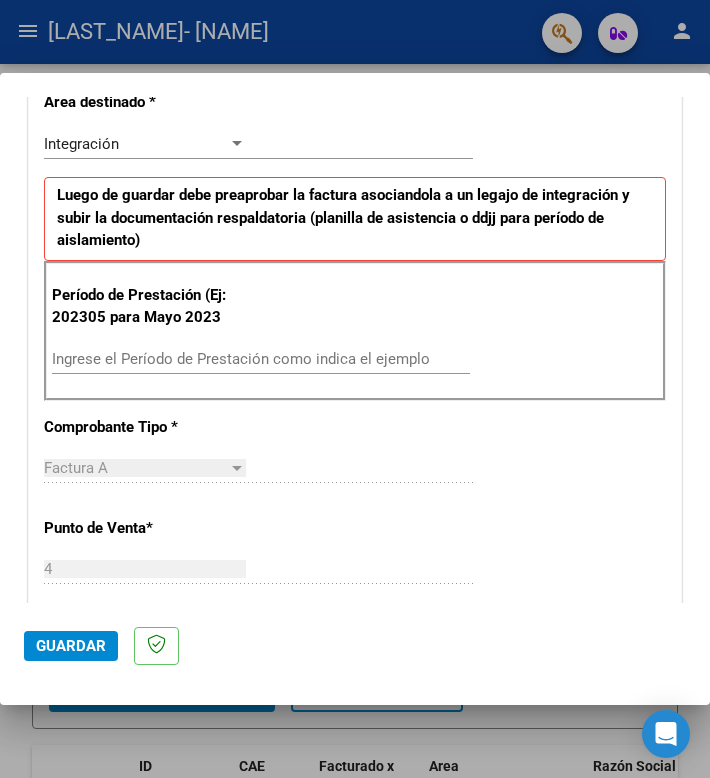 click on "Ingrese el Período de Prestación como indica el ejemplo" at bounding box center [261, 359] 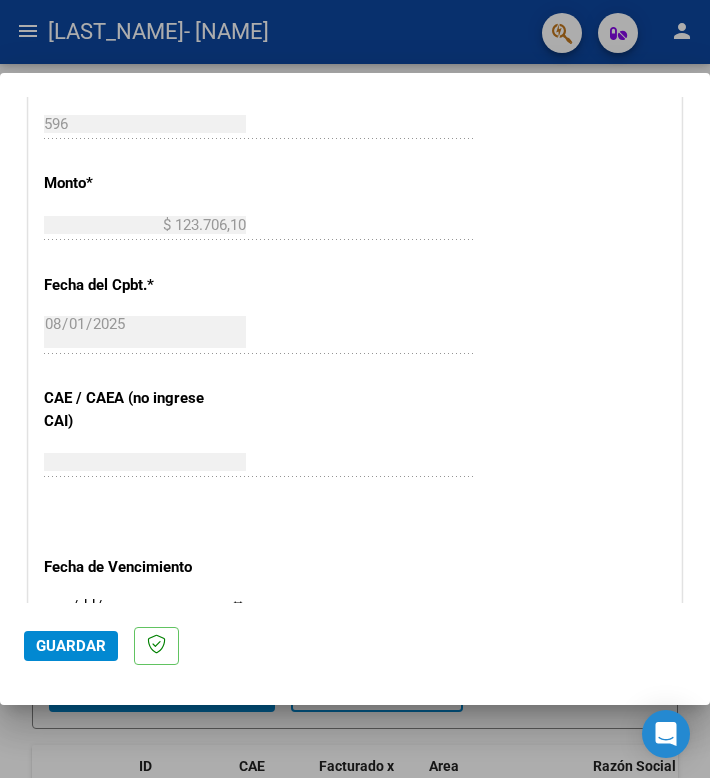 scroll, scrollTop: 1319, scrollLeft: 0, axis: vertical 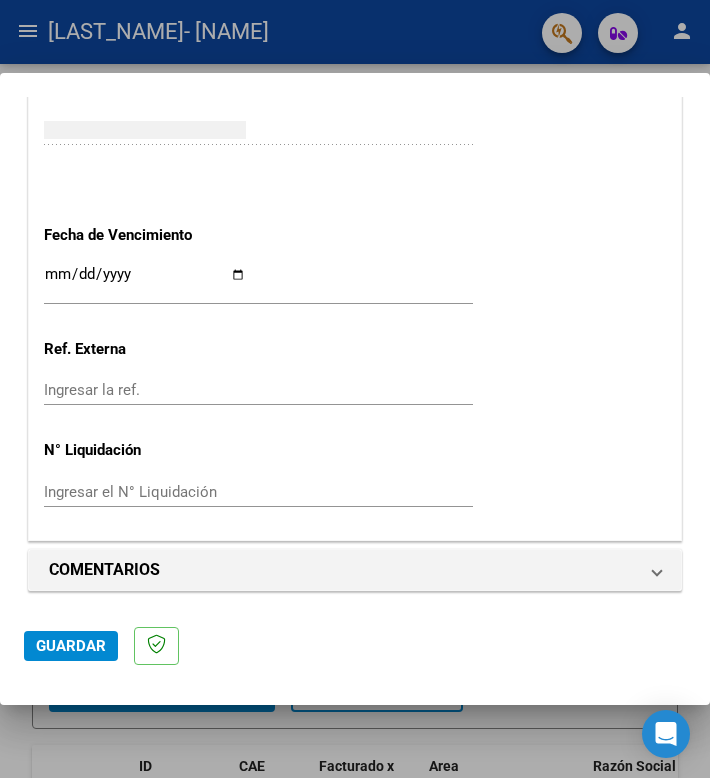 type on "202507" 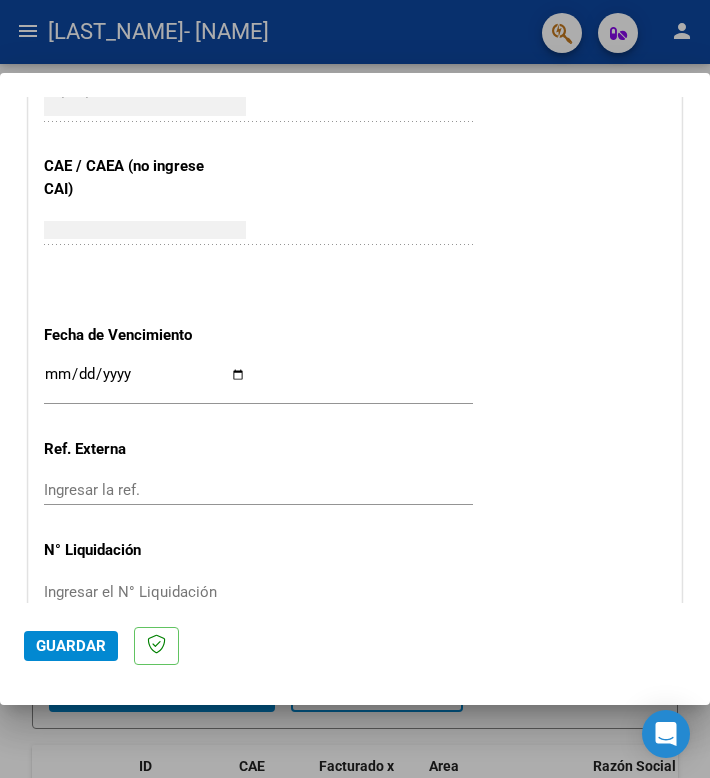 scroll, scrollTop: 1218, scrollLeft: 0, axis: vertical 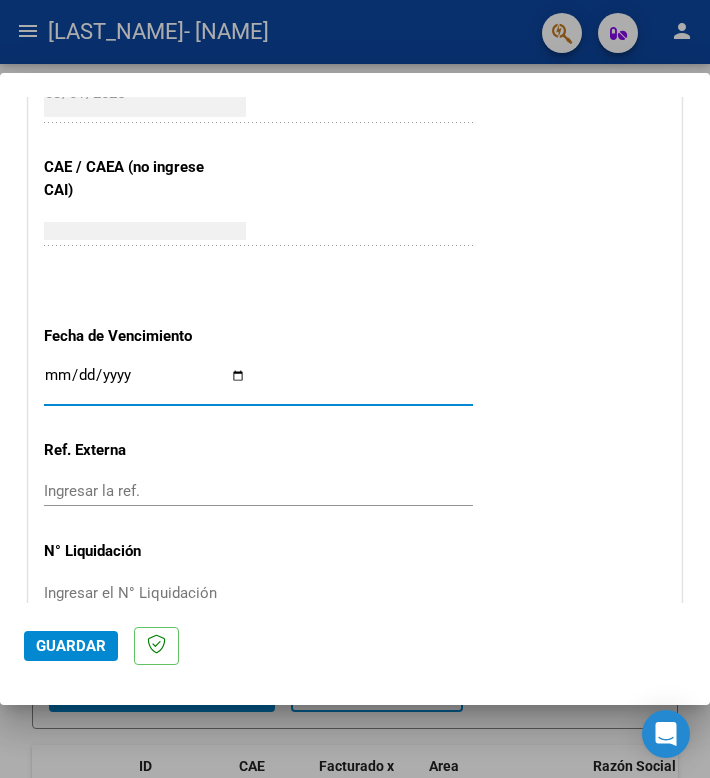 click on "Ingresar la fecha" at bounding box center [145, 383] 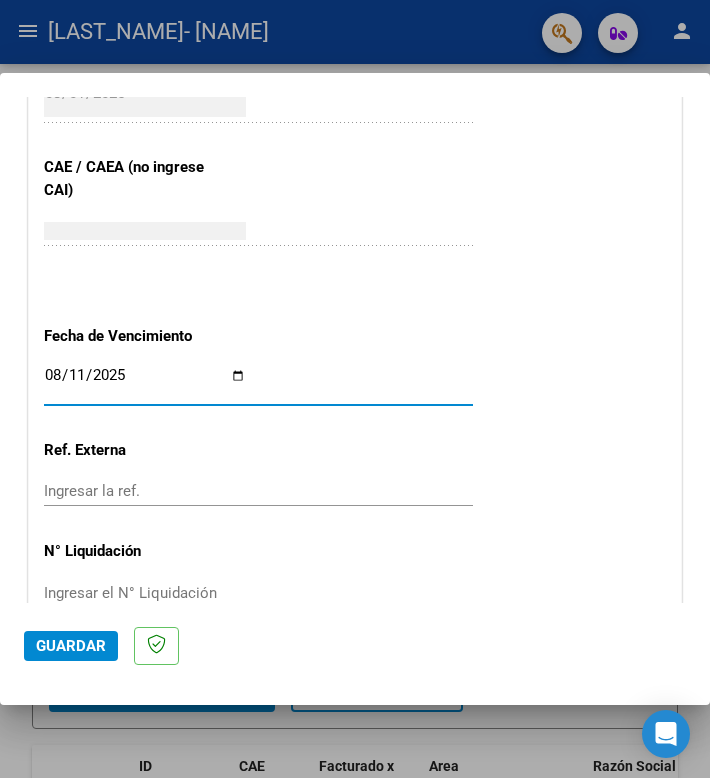 type on "2025-08-11" 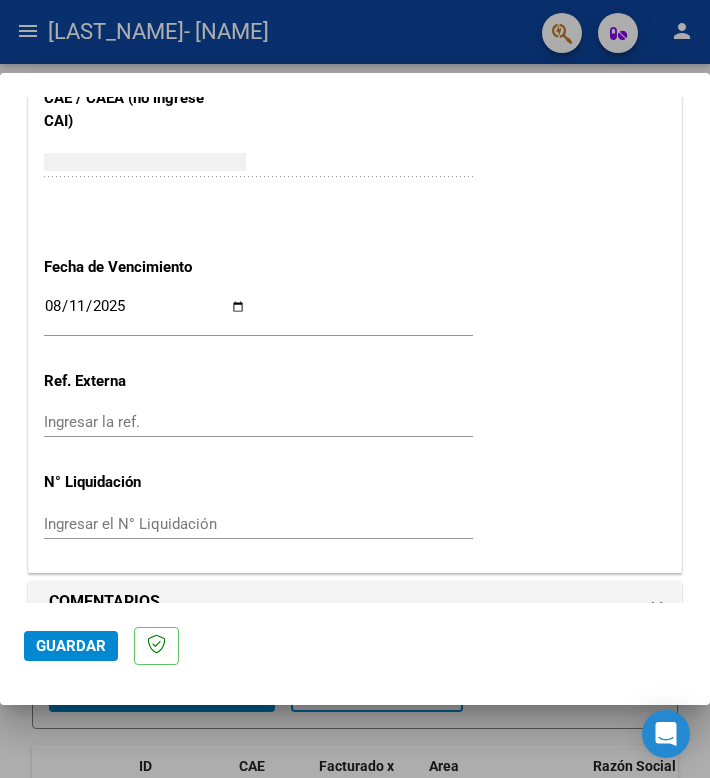 scroll, scrollTop: 1319, scrollLeft: 0, axis: vertical 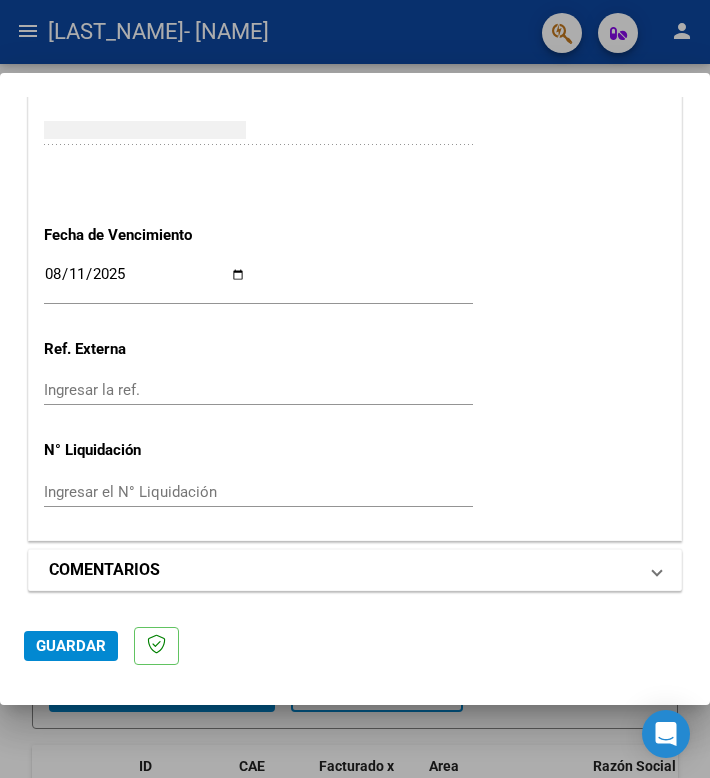 click at bounding box center [657, 570] 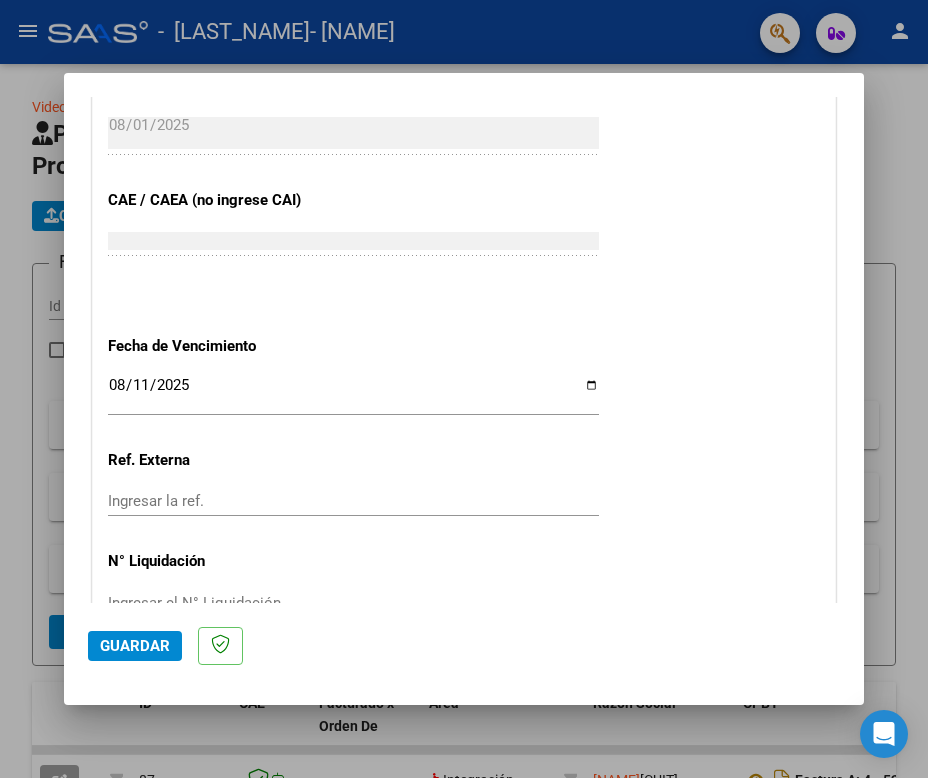scroll, scrollTop: 1467, scrollLeft: 0, axis: vertical 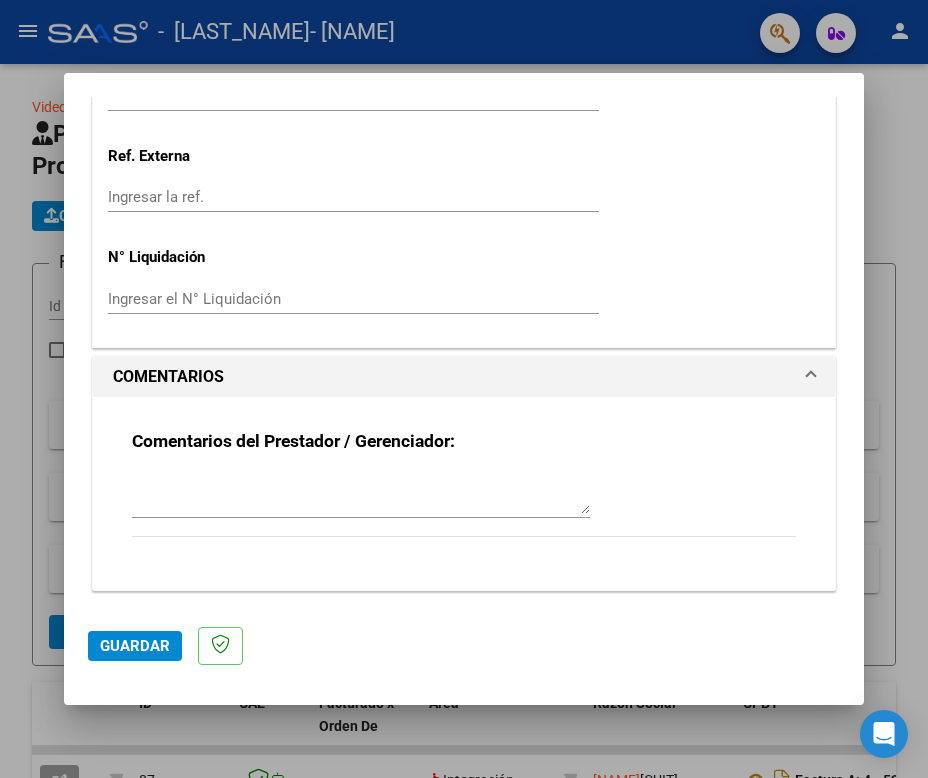 click on "Guardar" 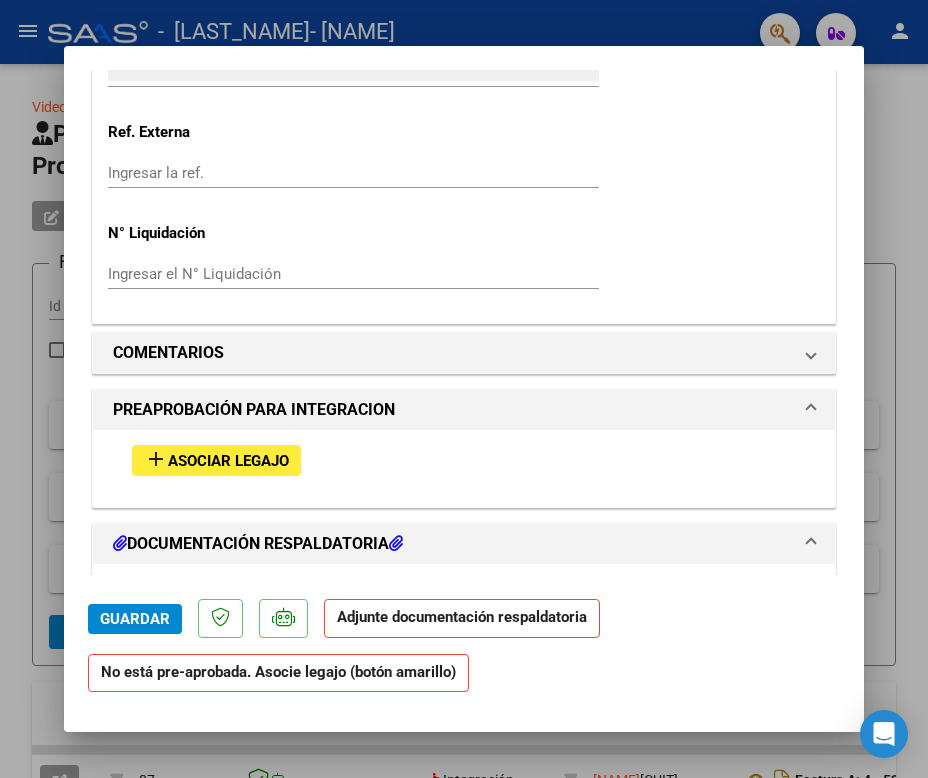 scroll, scrollTop: 1537, scrollLeft: 0, axis: vertical 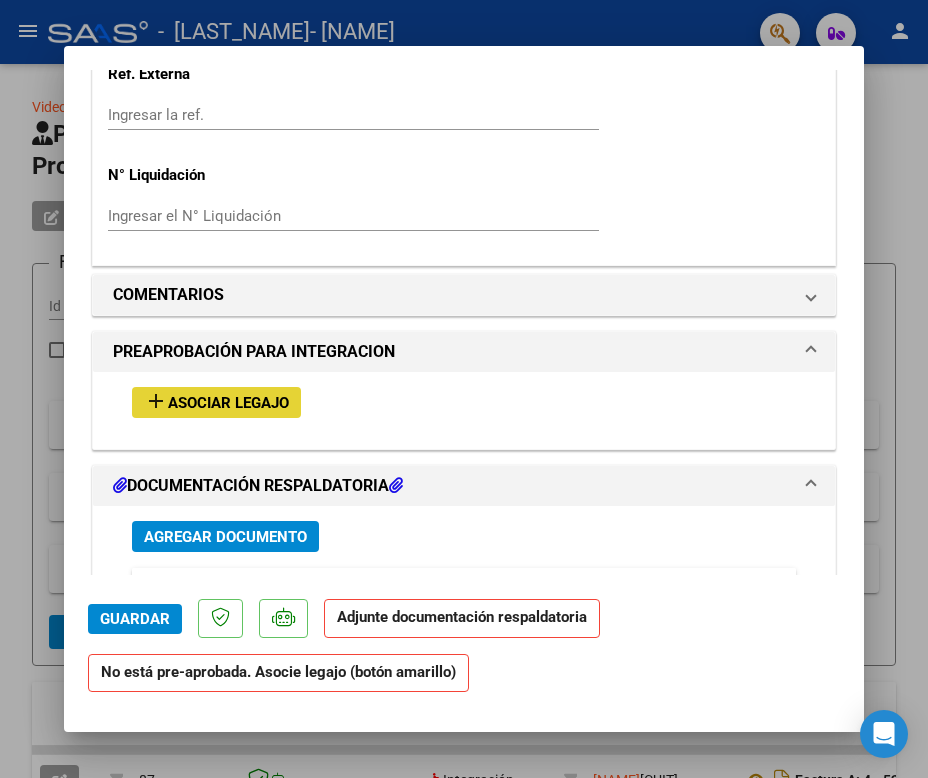 click on "Asociar Legajo" at bounding box center (228, 403) 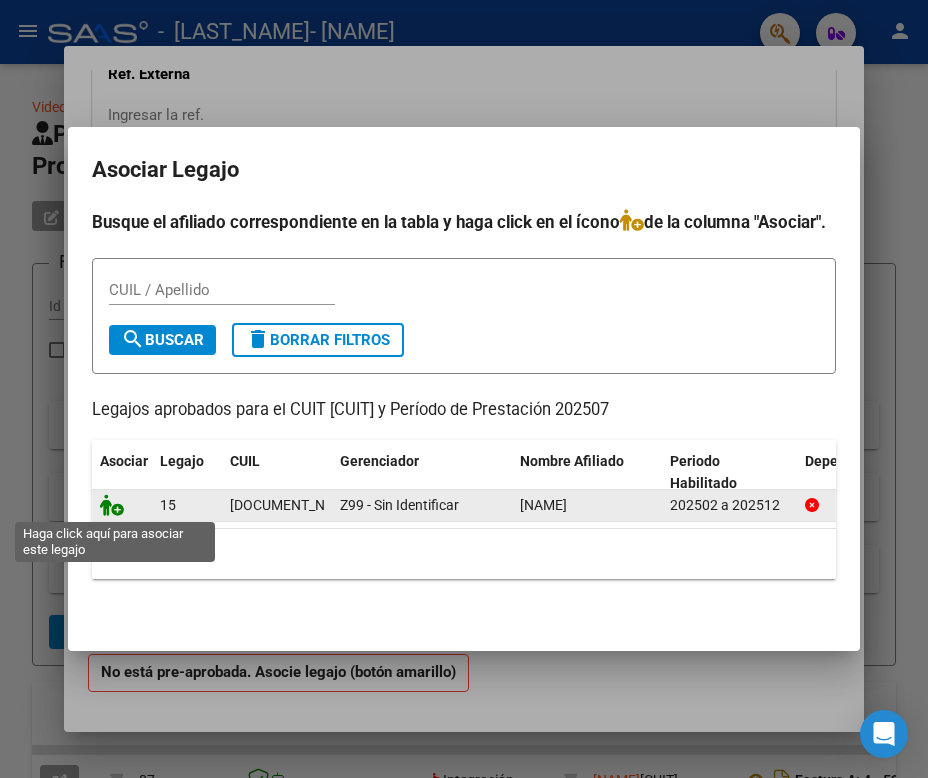 click 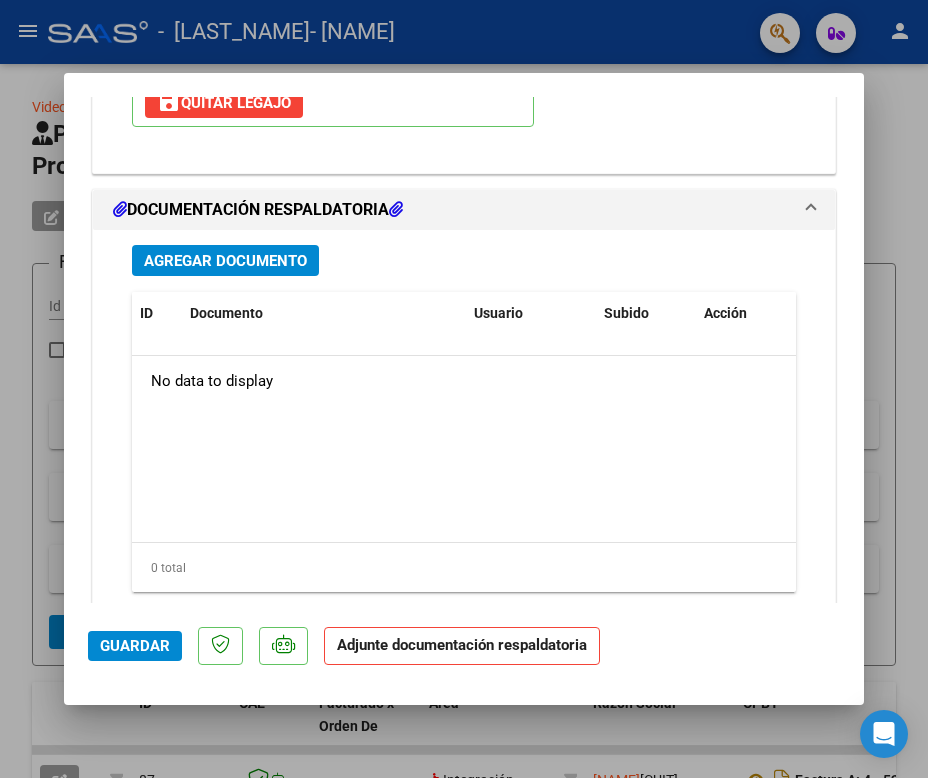scroll, scrollTop: 2070, scrollLeft: 0, axis: vertical 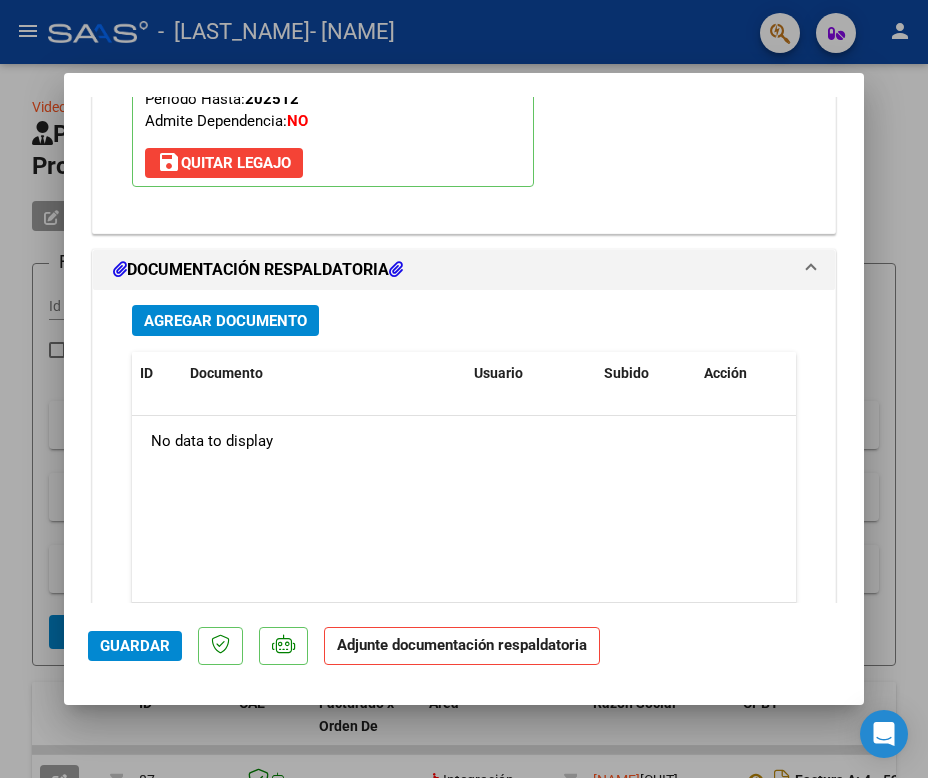 click on "Agregar Documento" at bounding box center (225, 321) 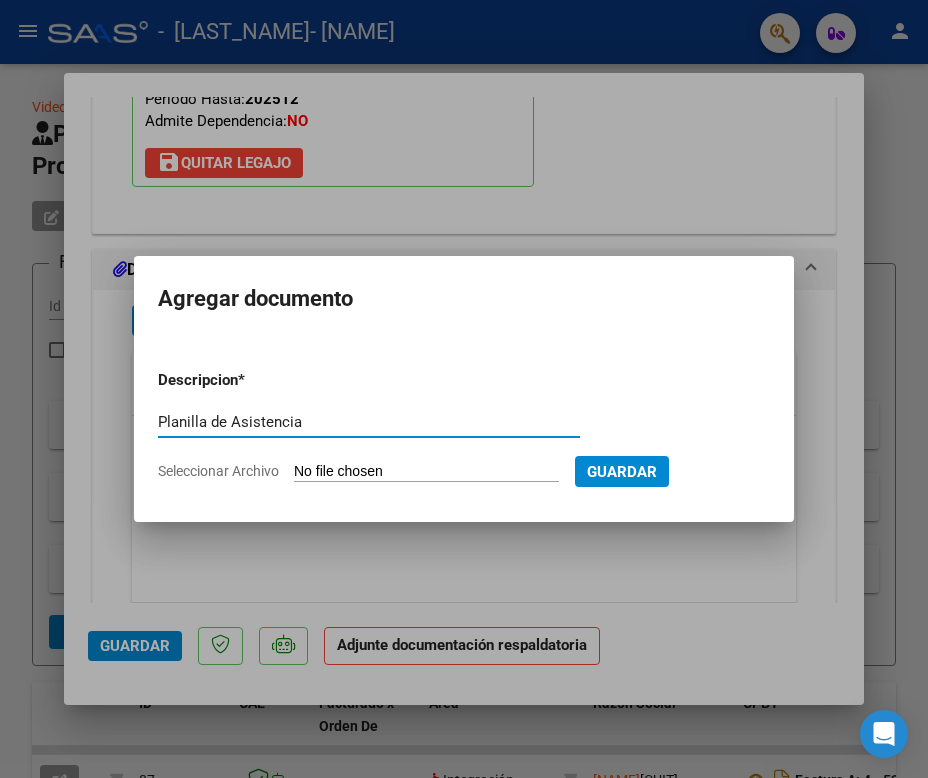 type on "Planilla de Asistencia" 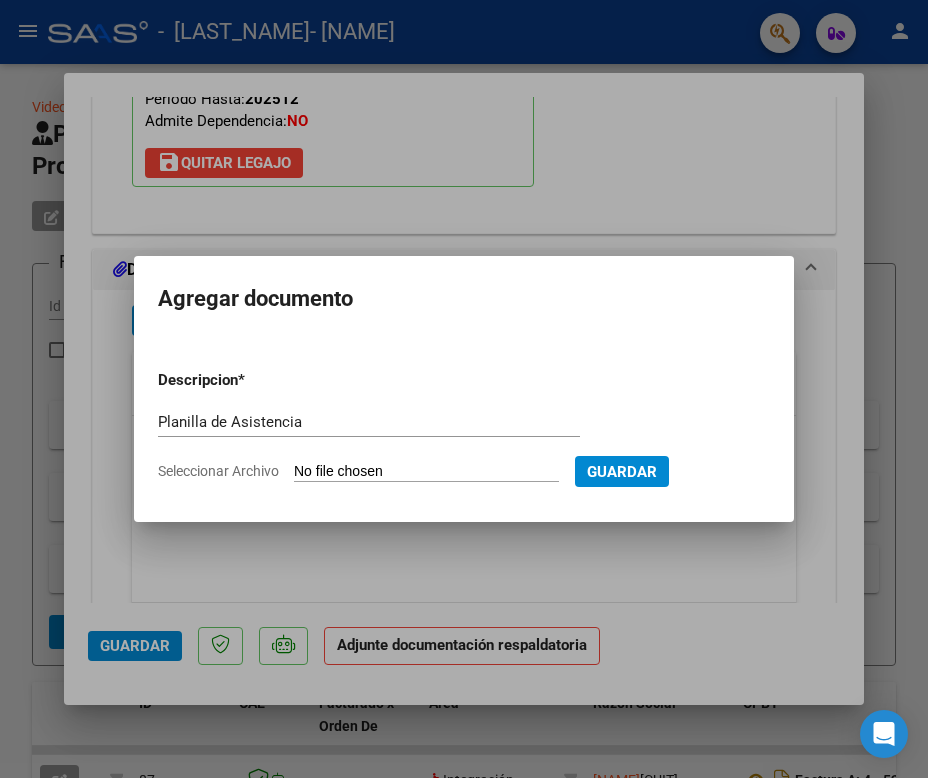 click on "Seleccionar Archivo" at bounding box center (426, 472) 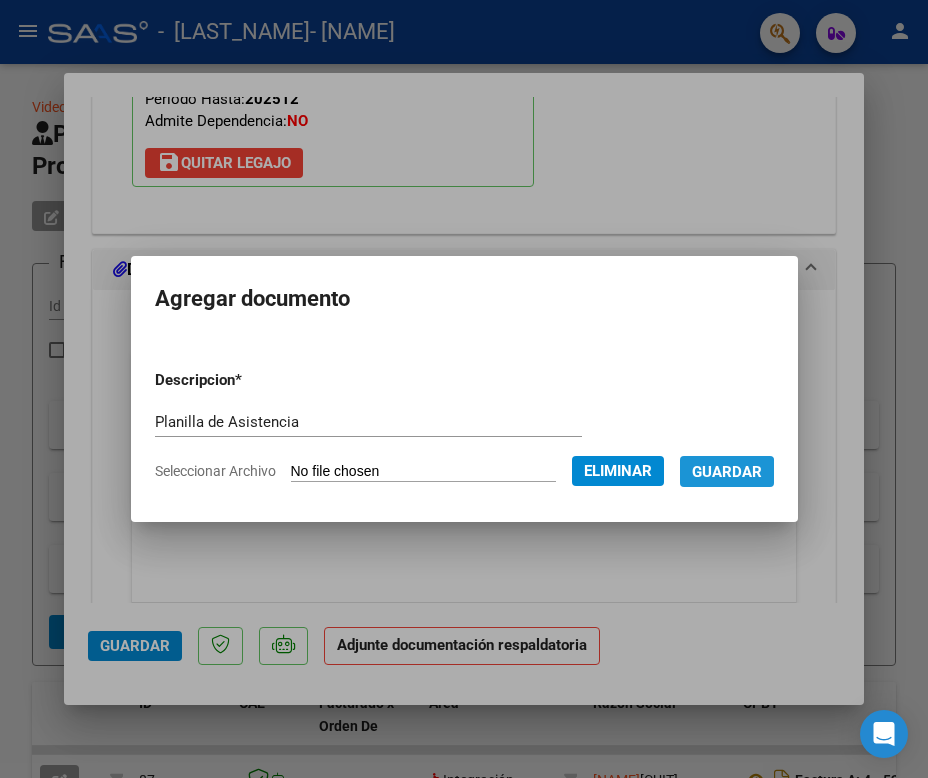 click on "Guardar" at bounding box center [727, 472] 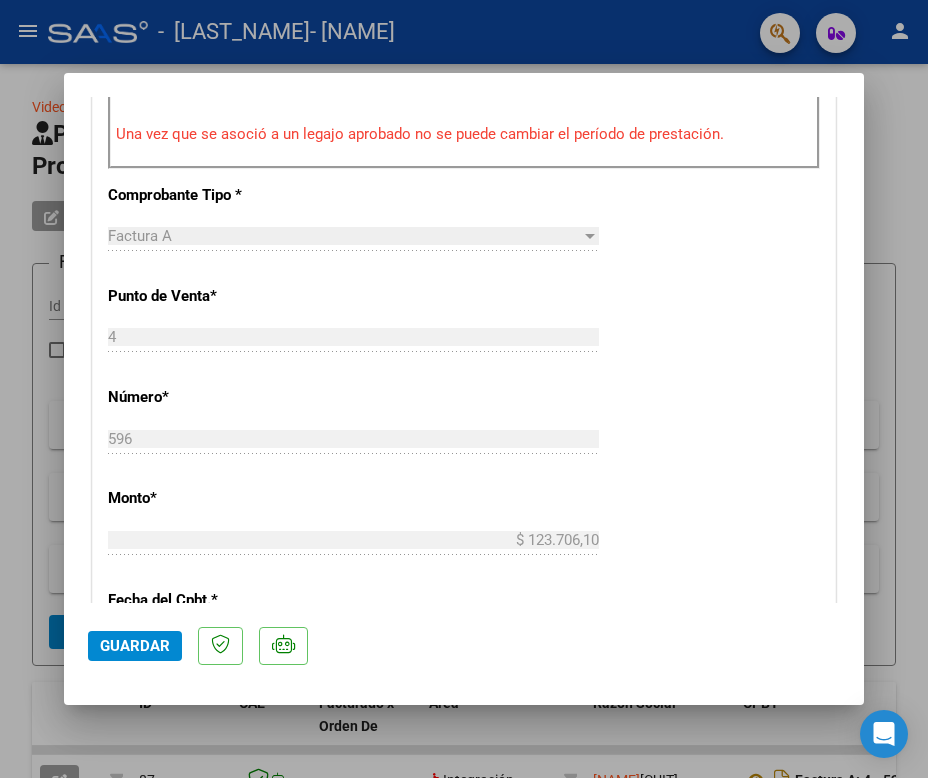 scroll, scrollTop: 0, scrollLeft: 0, axis: both 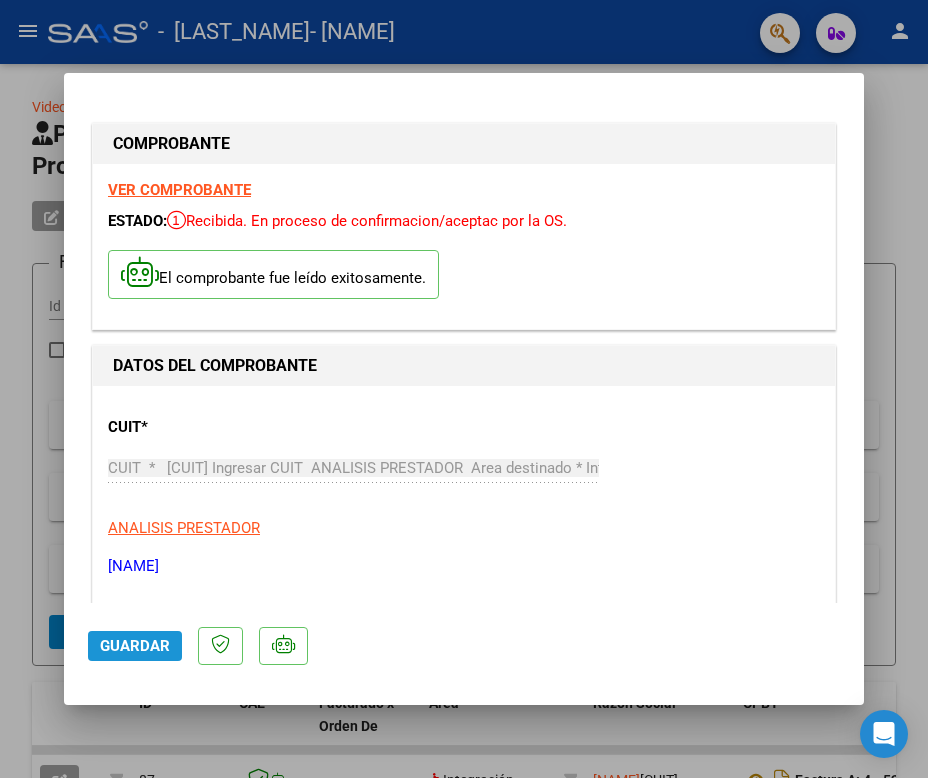 click on "Guardar" 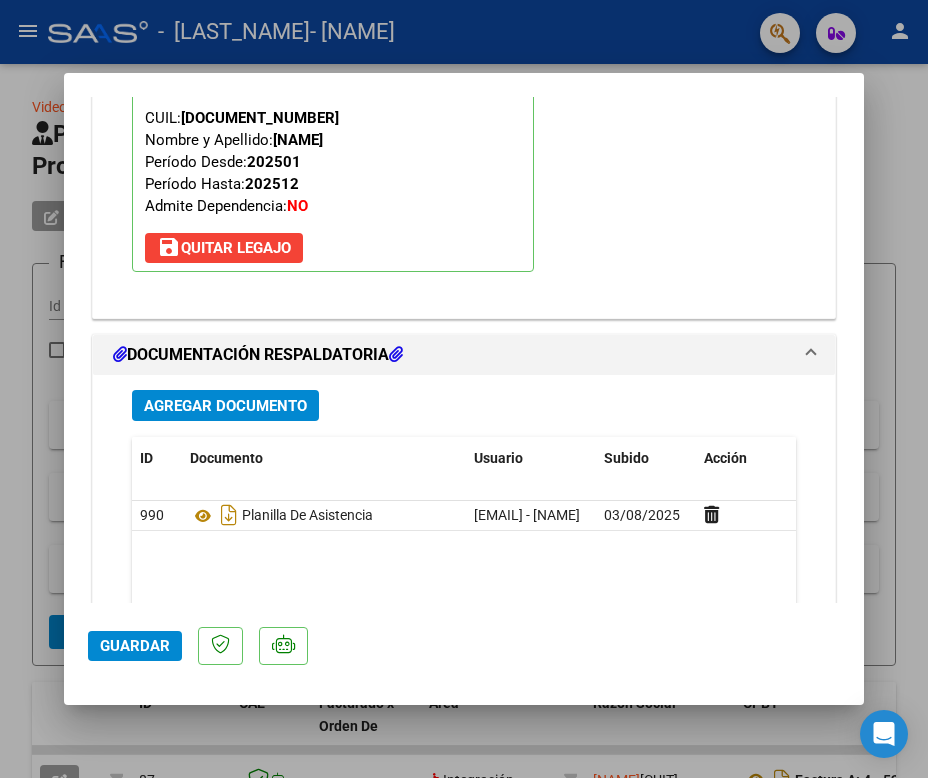 scroll, scrollTop: 2211, scrollLeft: 0, axis: vertical 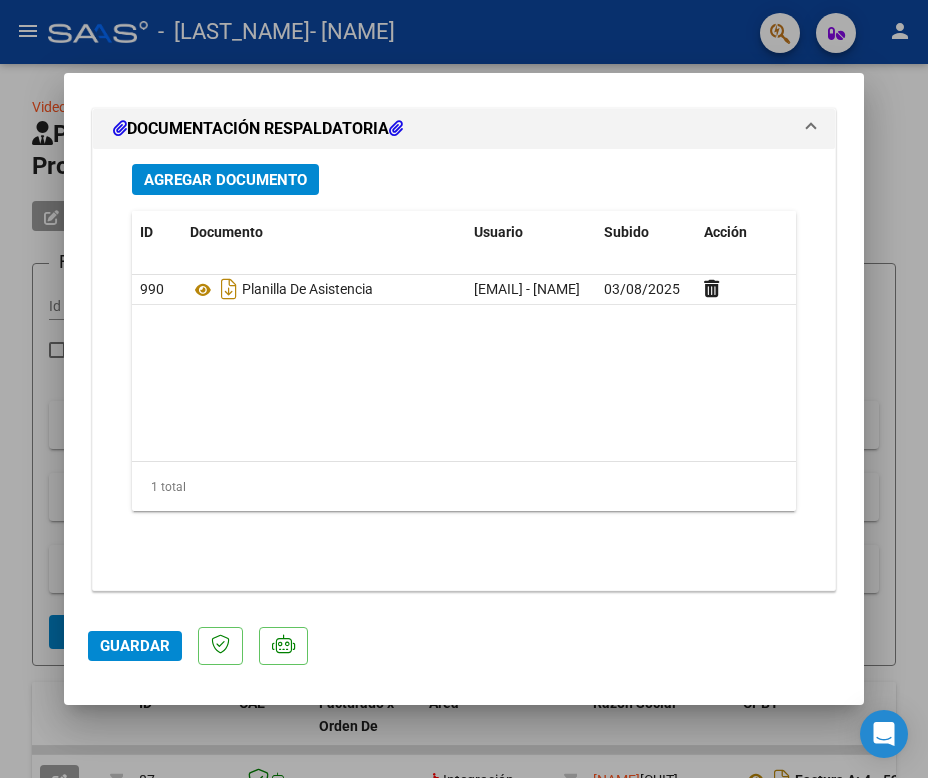 click on "Guardar" 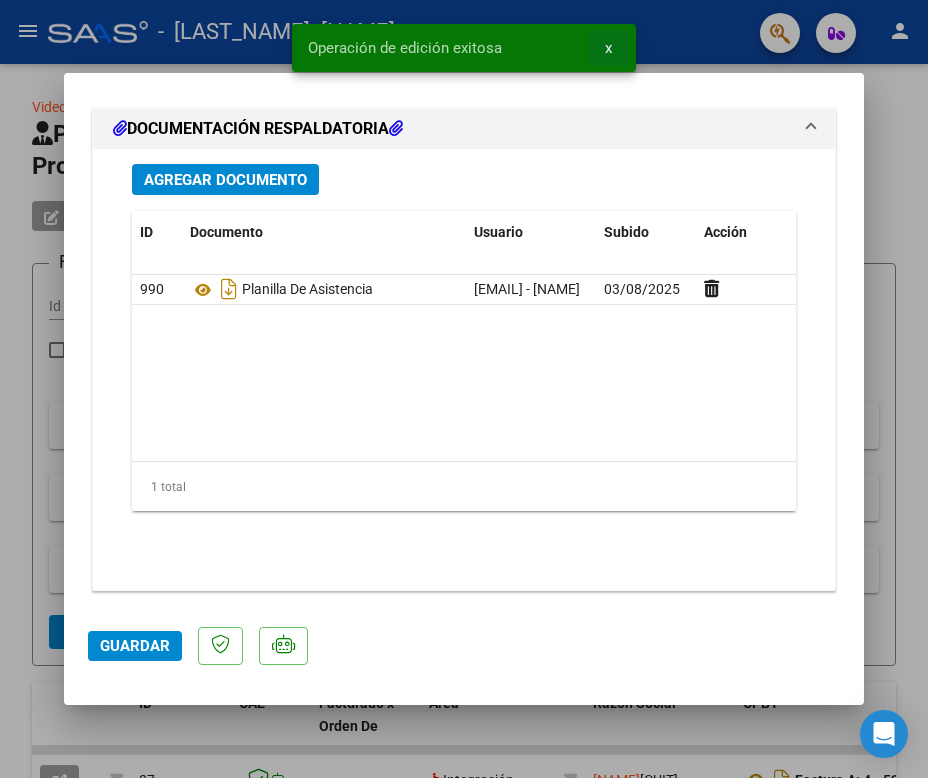 click on "x" at bounding box center (608, 48) 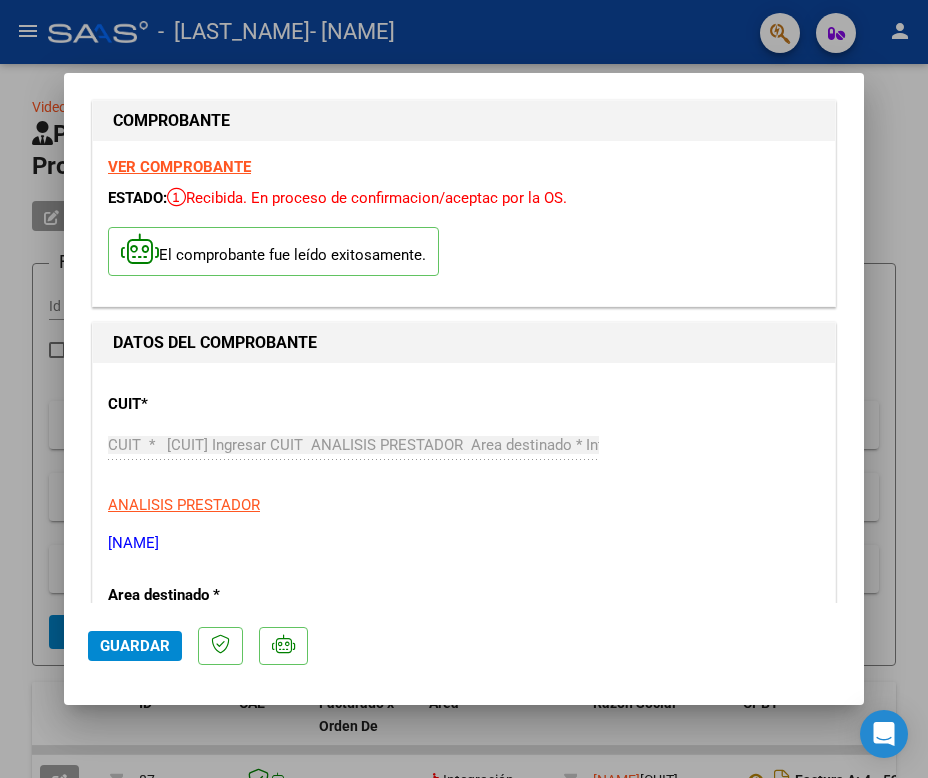 scroll, scrollTop: 0, scrollLeft: 0, axis: both 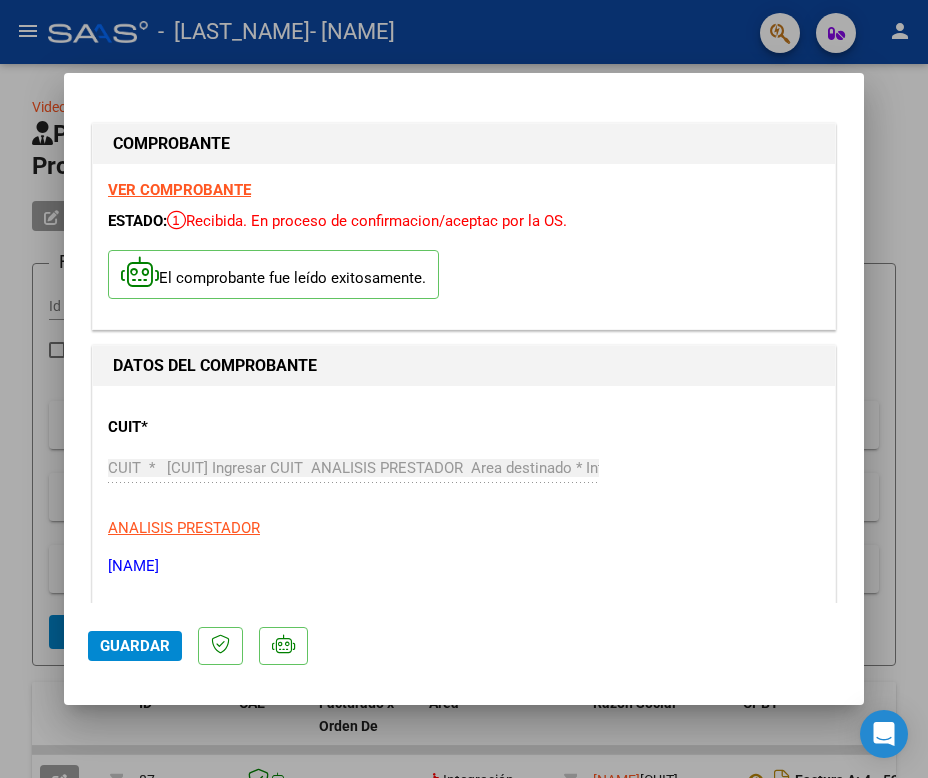 click on "El comprobante fue leído exitosamente." at bounding box center (273, 274) 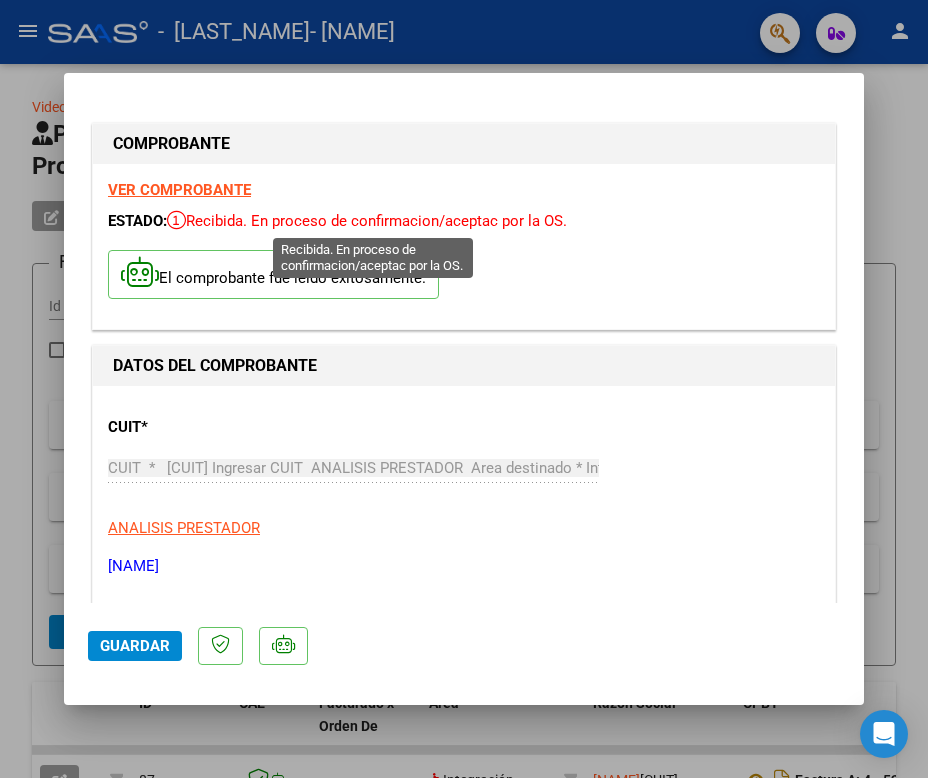 click at bounding box center (176, 220) 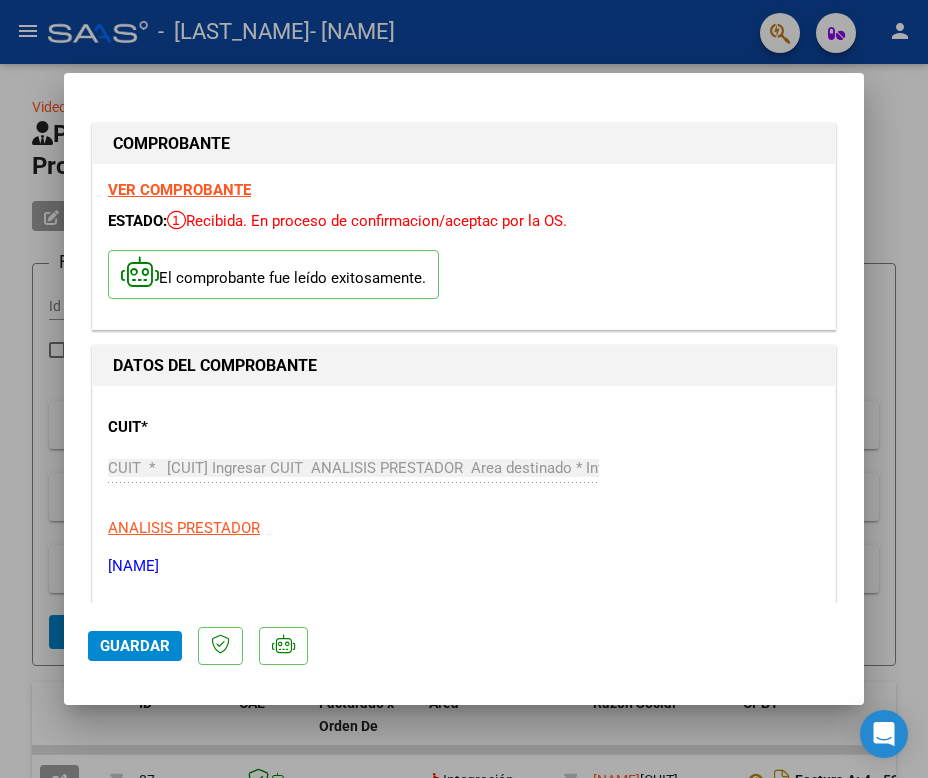 click at bounding box center (176, 220) 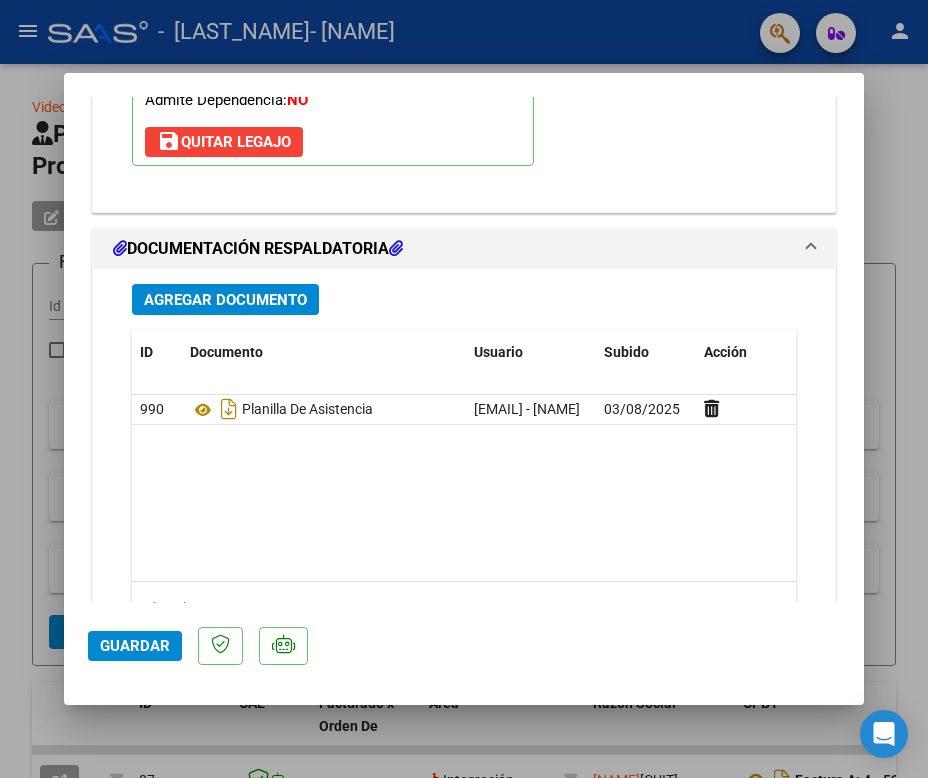 scroll, scrollTop: 2211, scrollLeft: 0, axis: vertical 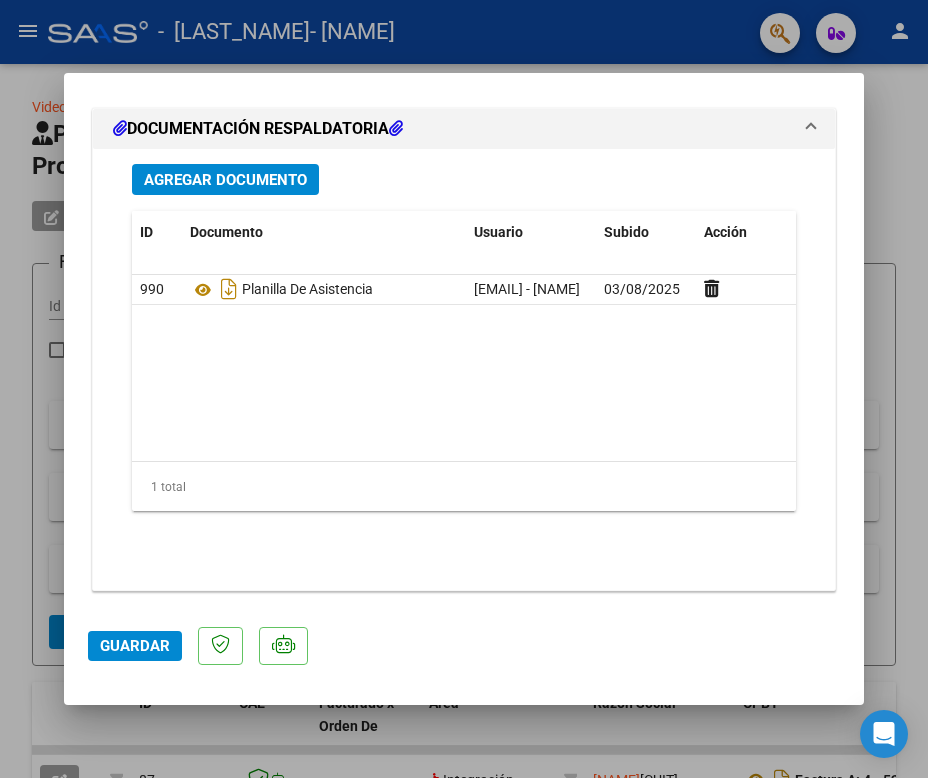 click at bounding box center (464, 389) 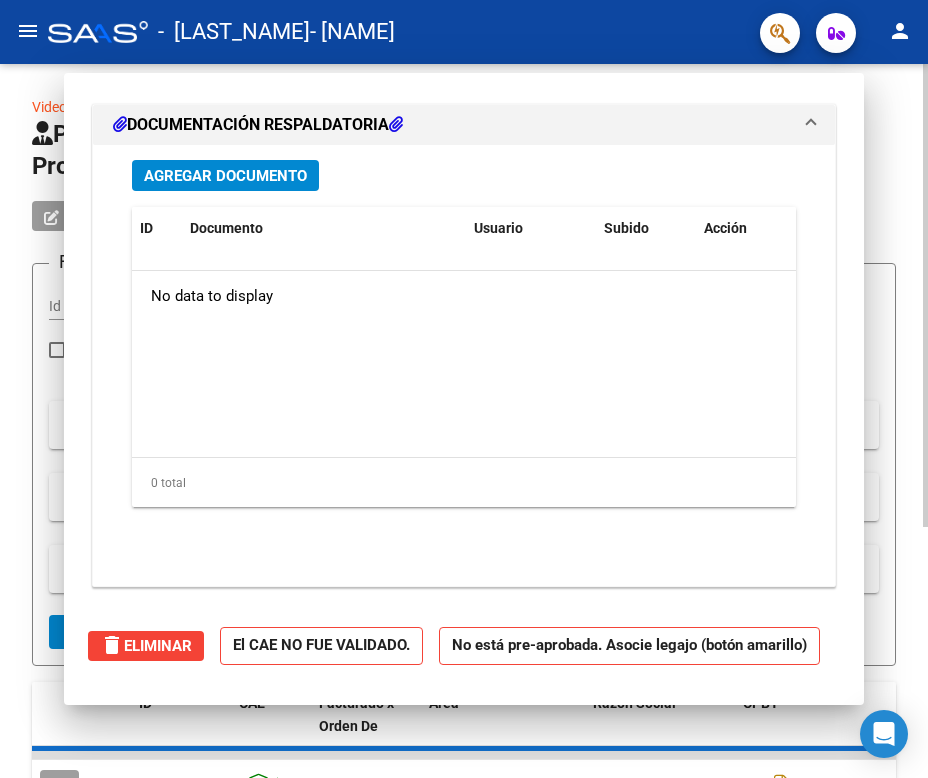 scroll, scrollTop: 1992, scrollLeft: 0, axis: vertical 